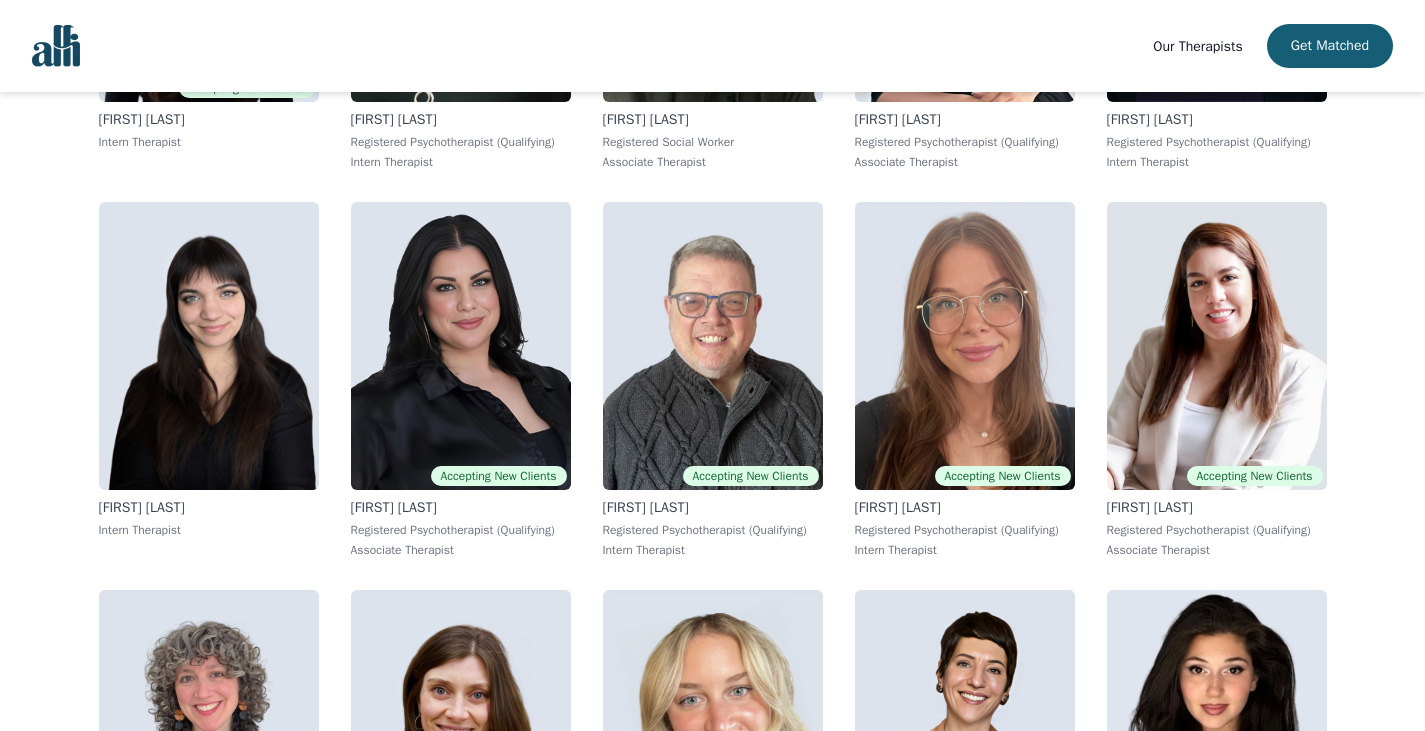 scroll, scrollTop: 2000, scrollLeft: 0, axis: vertical 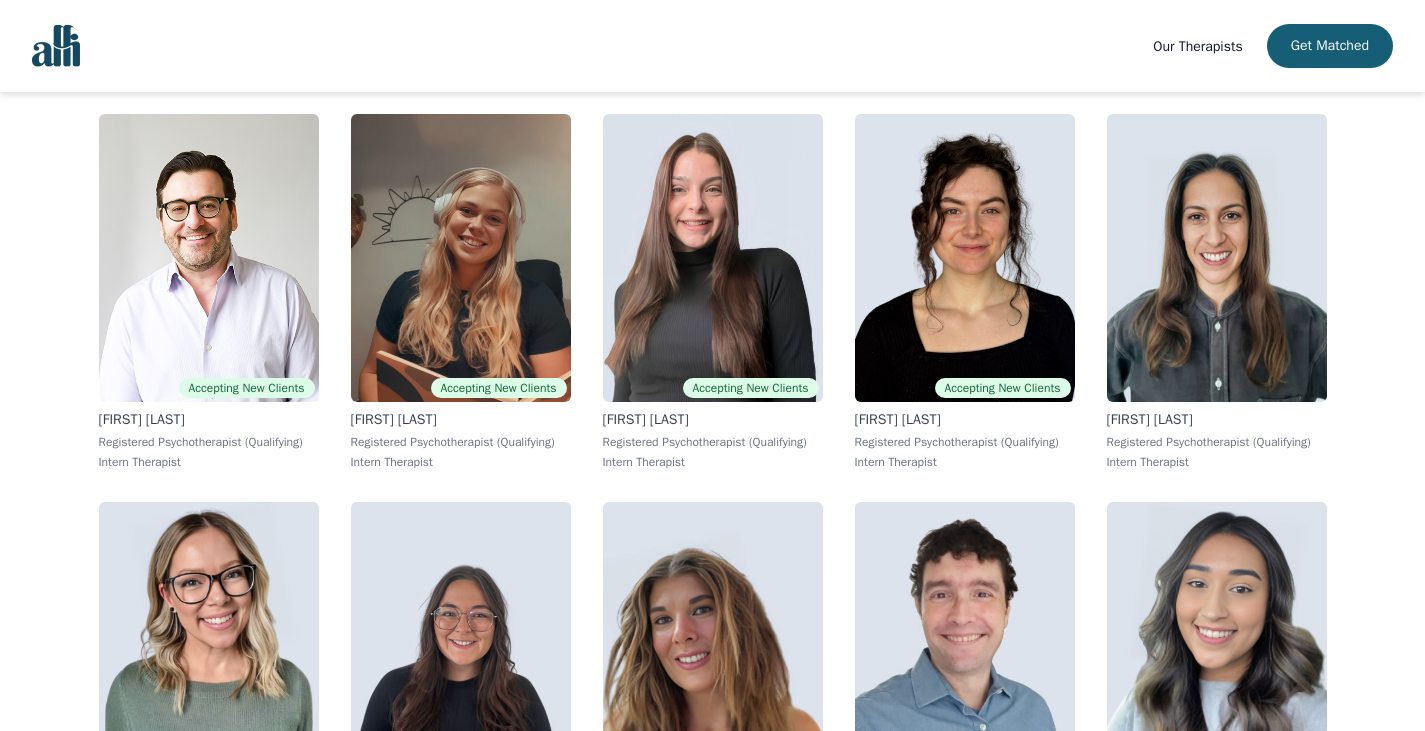 click at bounding box center (56, 46) 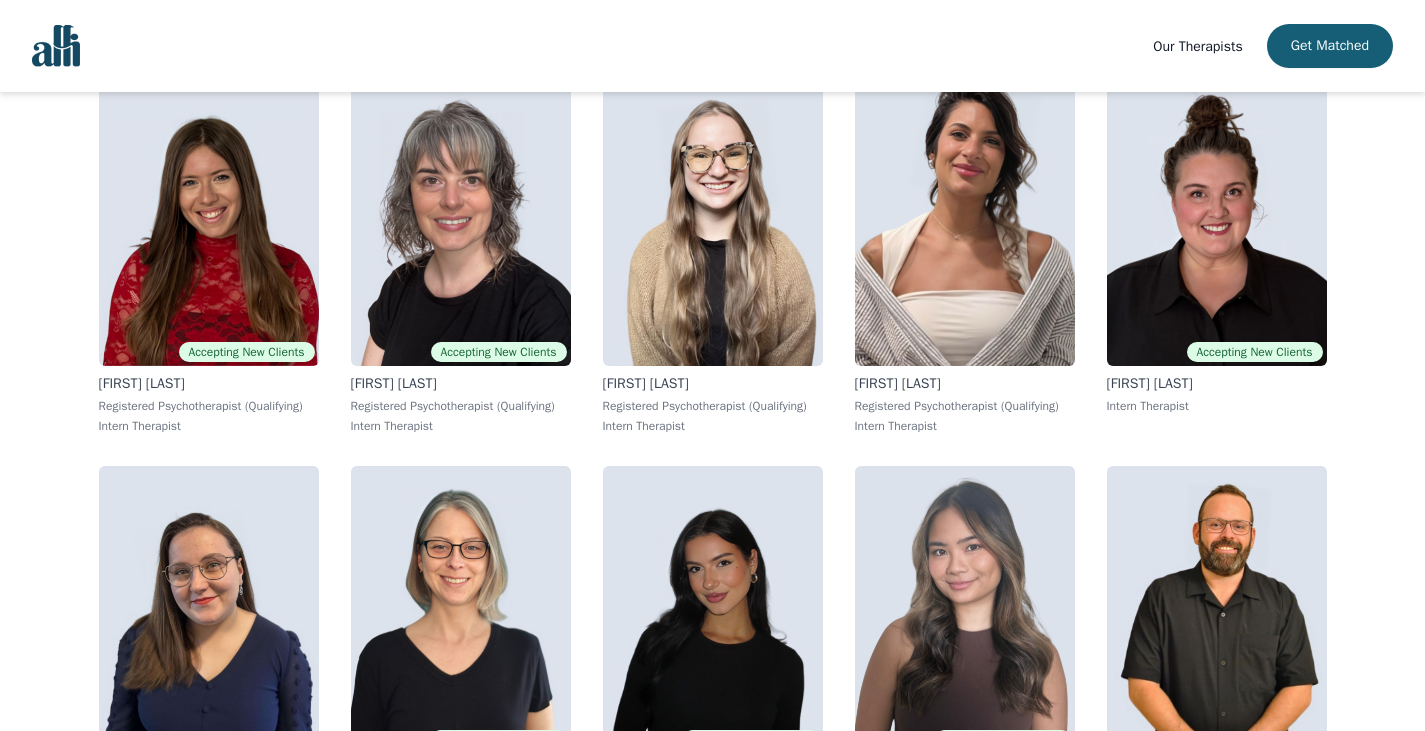 scroll, scrollTop: 500, scrollLeft: 0, axis: vertical 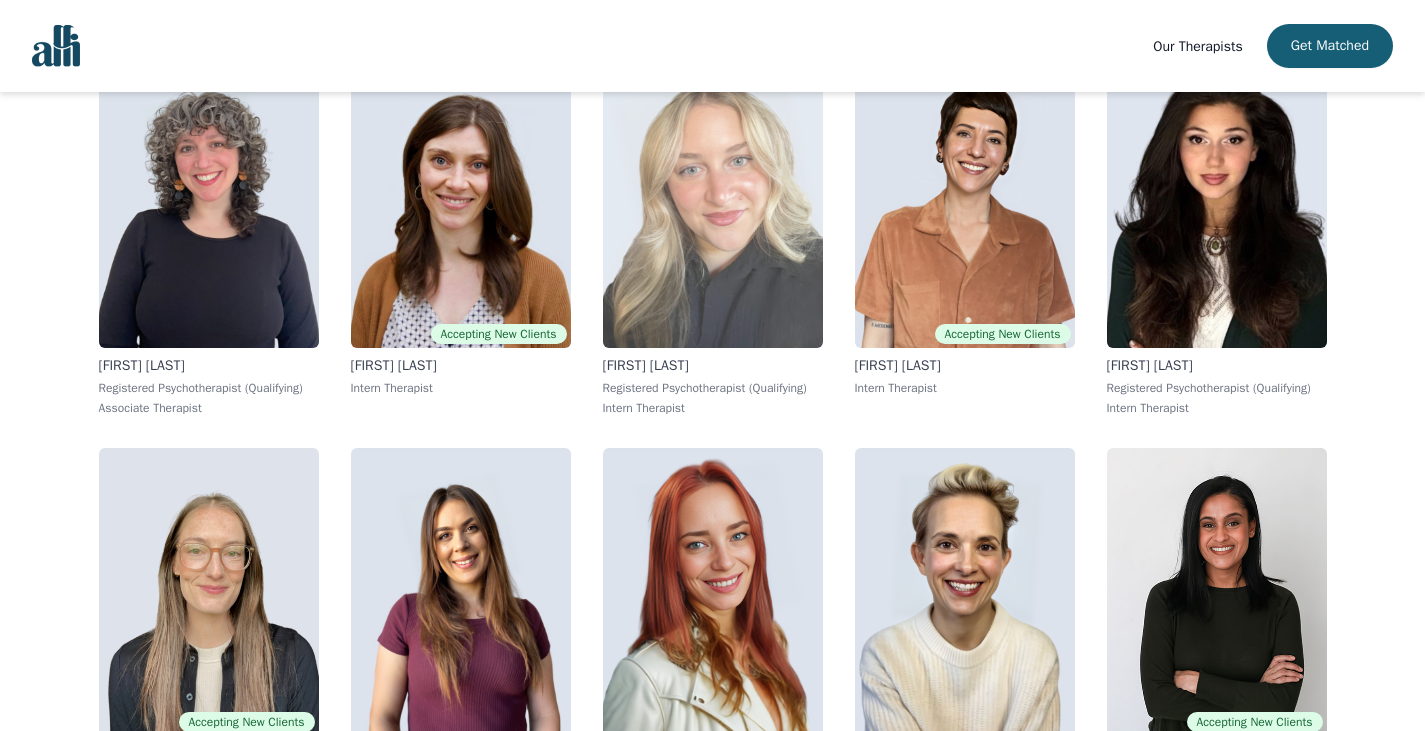 click on "[FIRST] [LAST]" at bounding box center [713, 366] 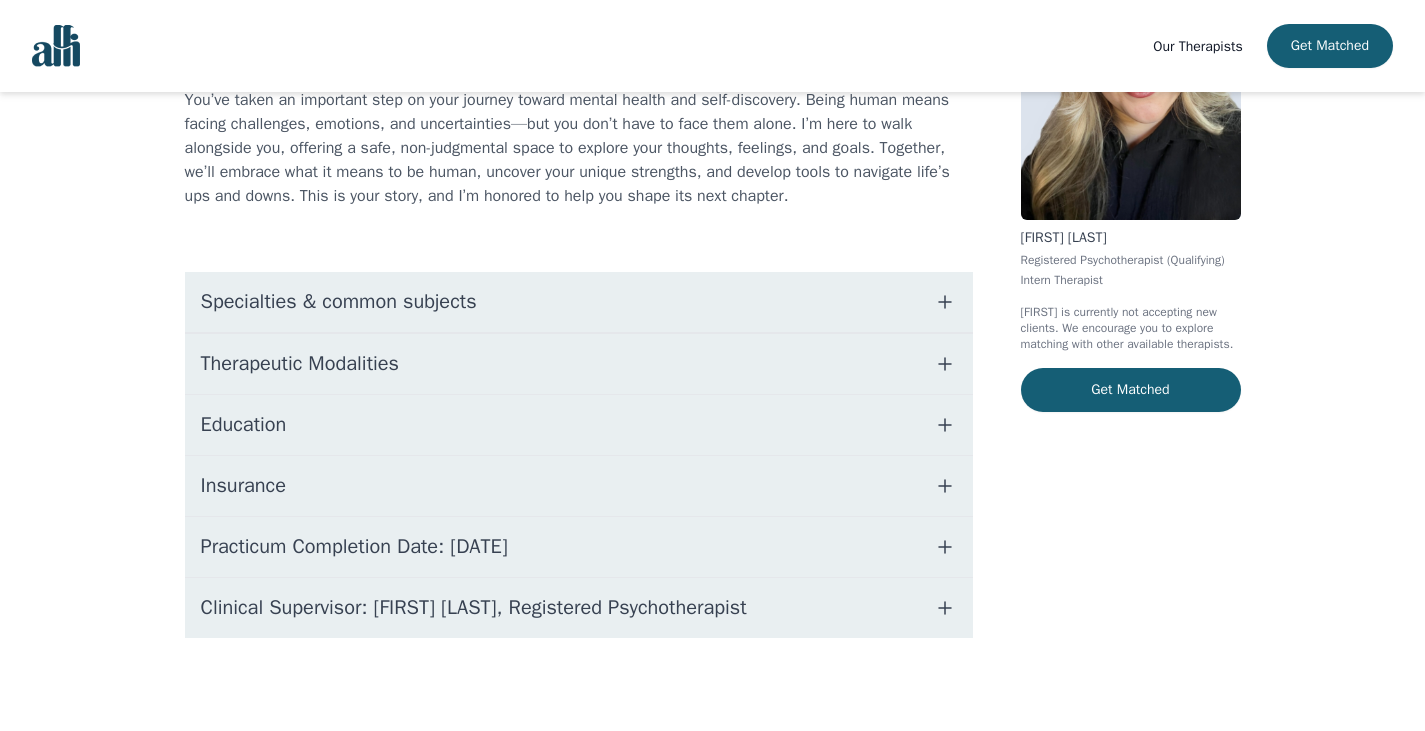 scroll, scrollTop: 211, scrollLeft: 0, axis: vertical 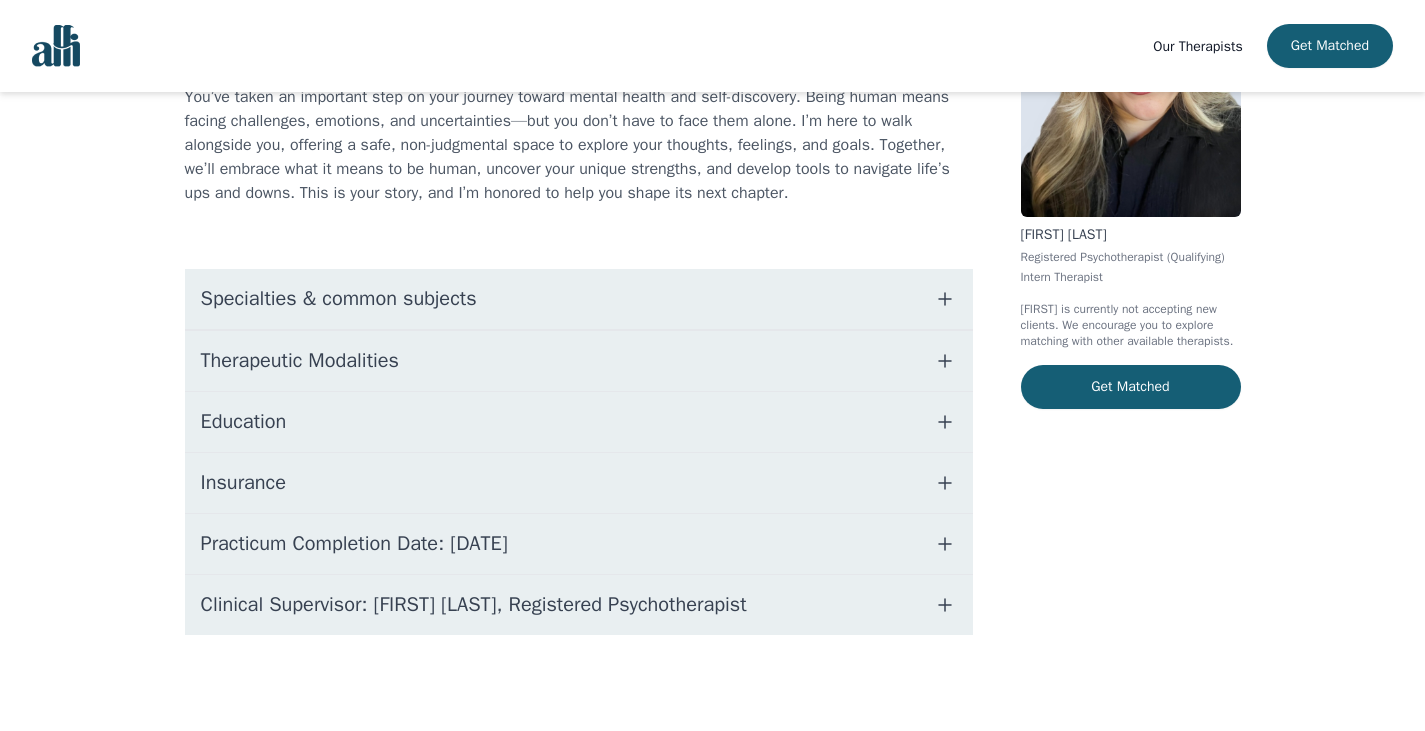 click on "Practicum Completion Date: 2025-08-22" at bounding box center [354, 544] 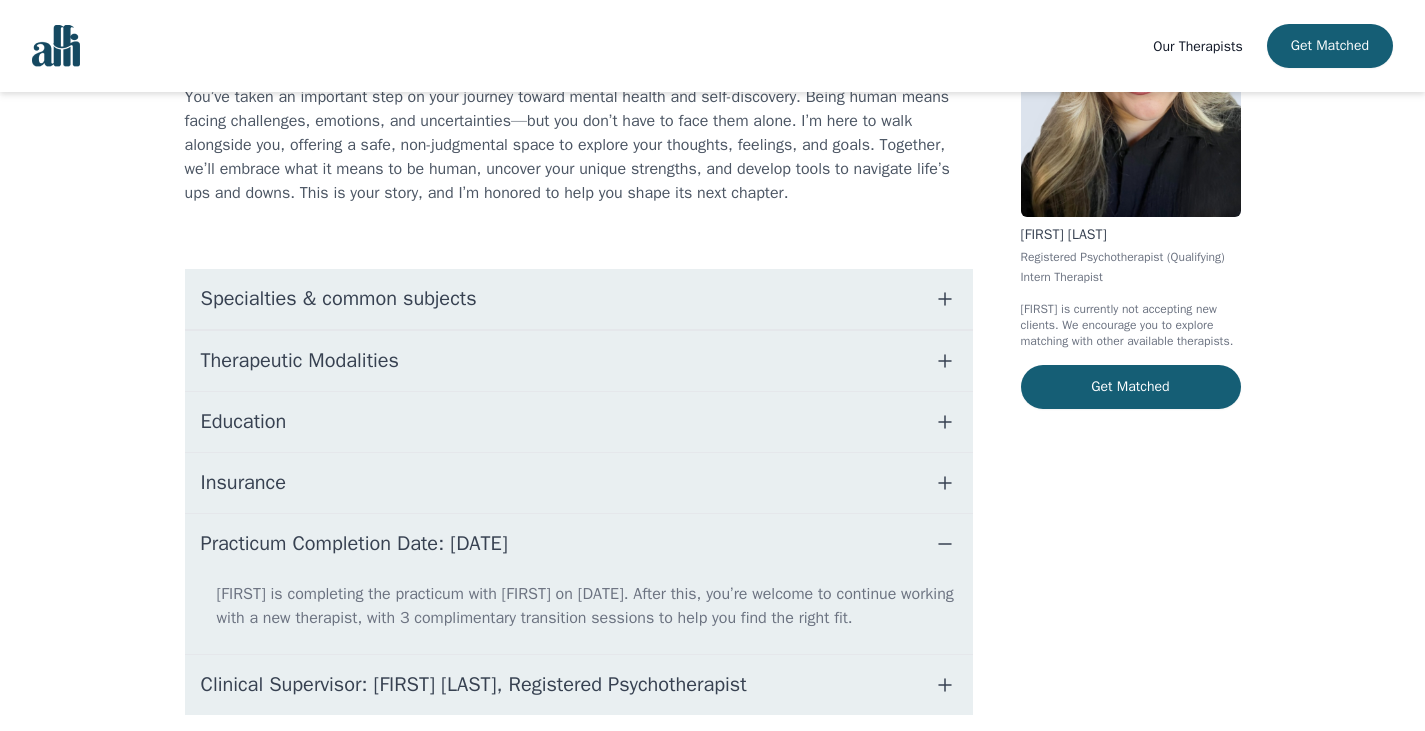 click on "Practicum Completion Date: [DATE]" at bounding box center [354, 544] 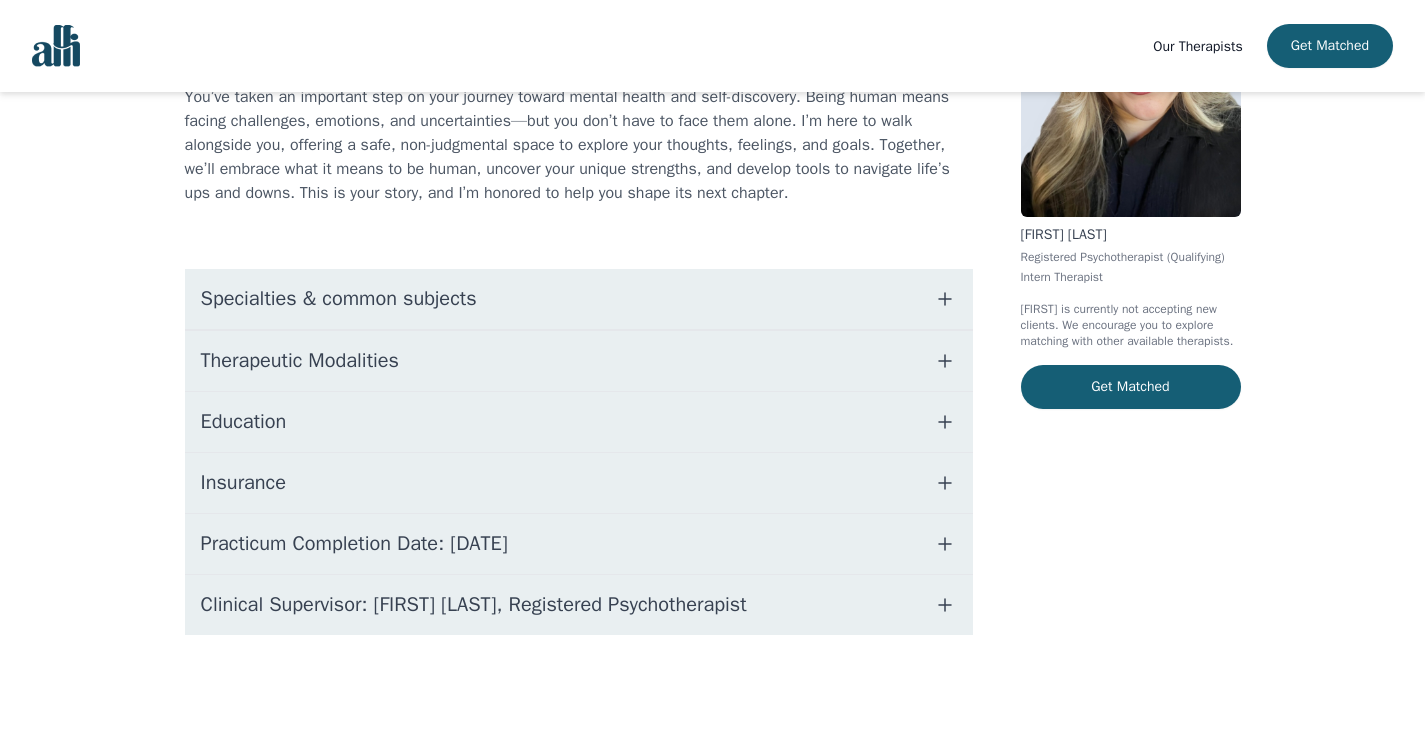 scroll, scrollTop: 0, scrollLeft: 0, axis: both 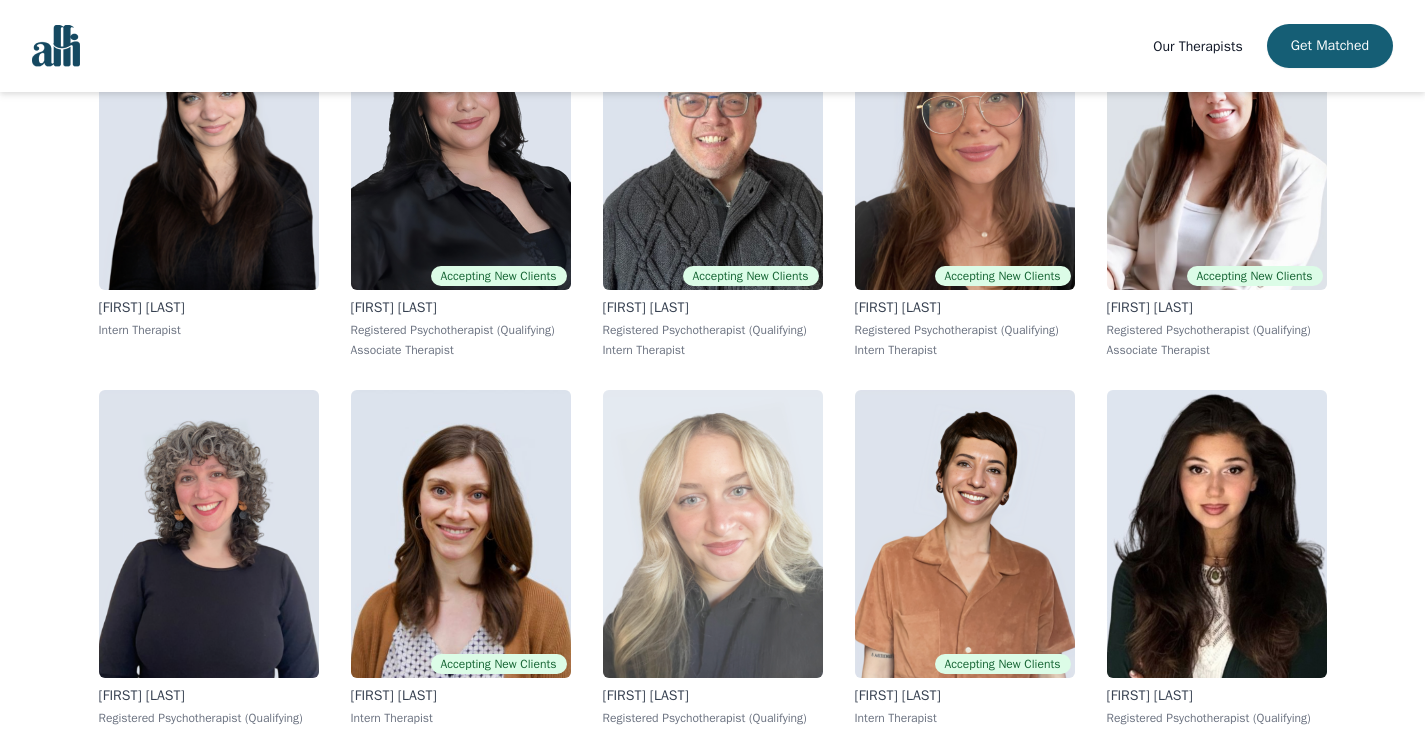 click at bounding box center (713, 534) 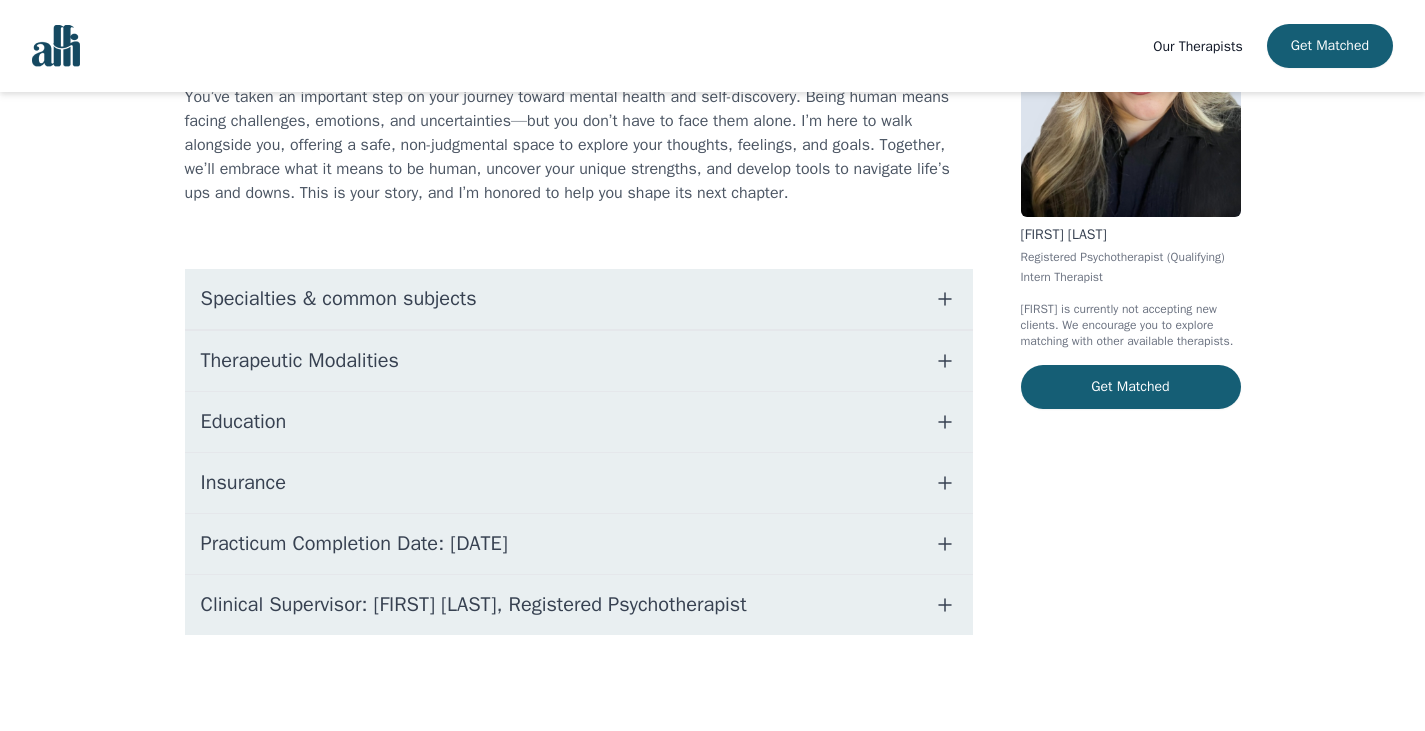 scroll, scrollTop: 0, scrollLeft: 0, axis: both 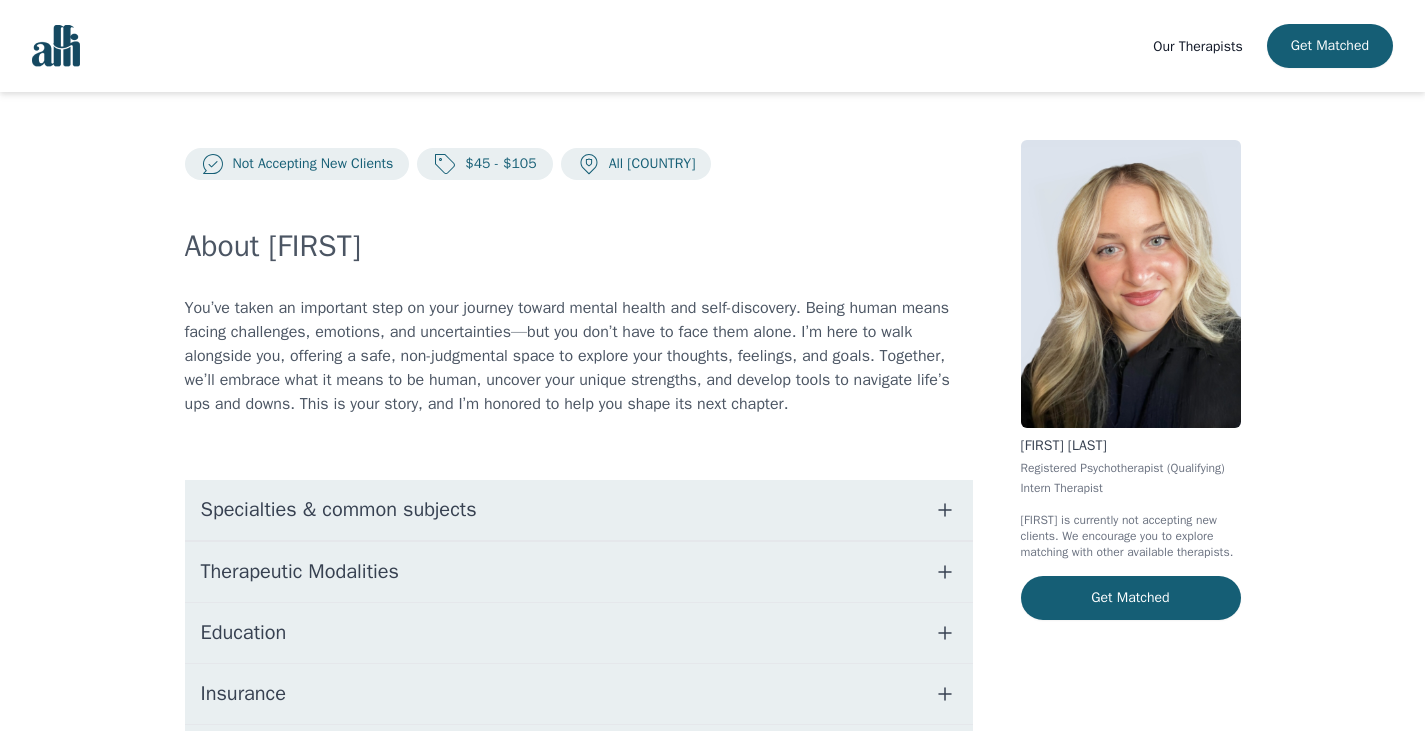 click at bounding box center (1131, 284) 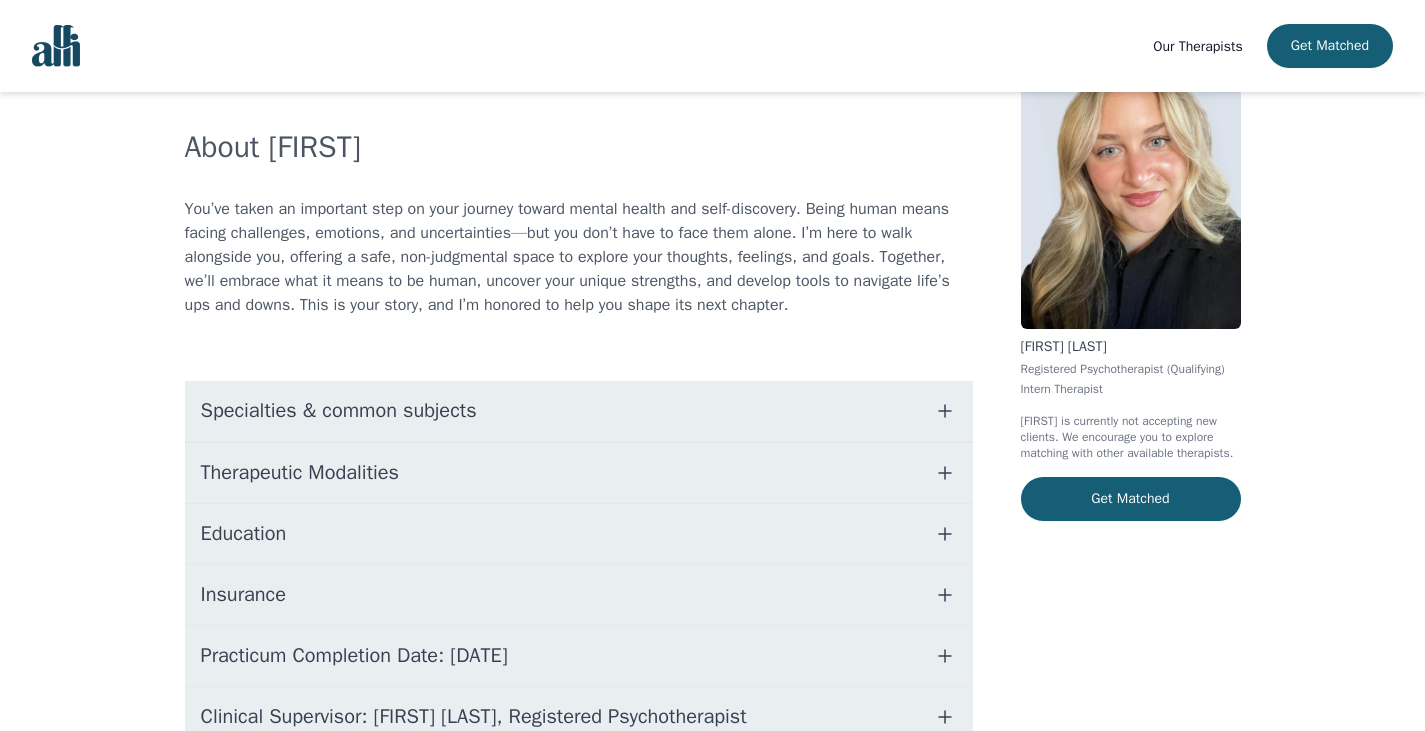 scroll, scrollTop: 0, scrollLeft: 0, axis: both 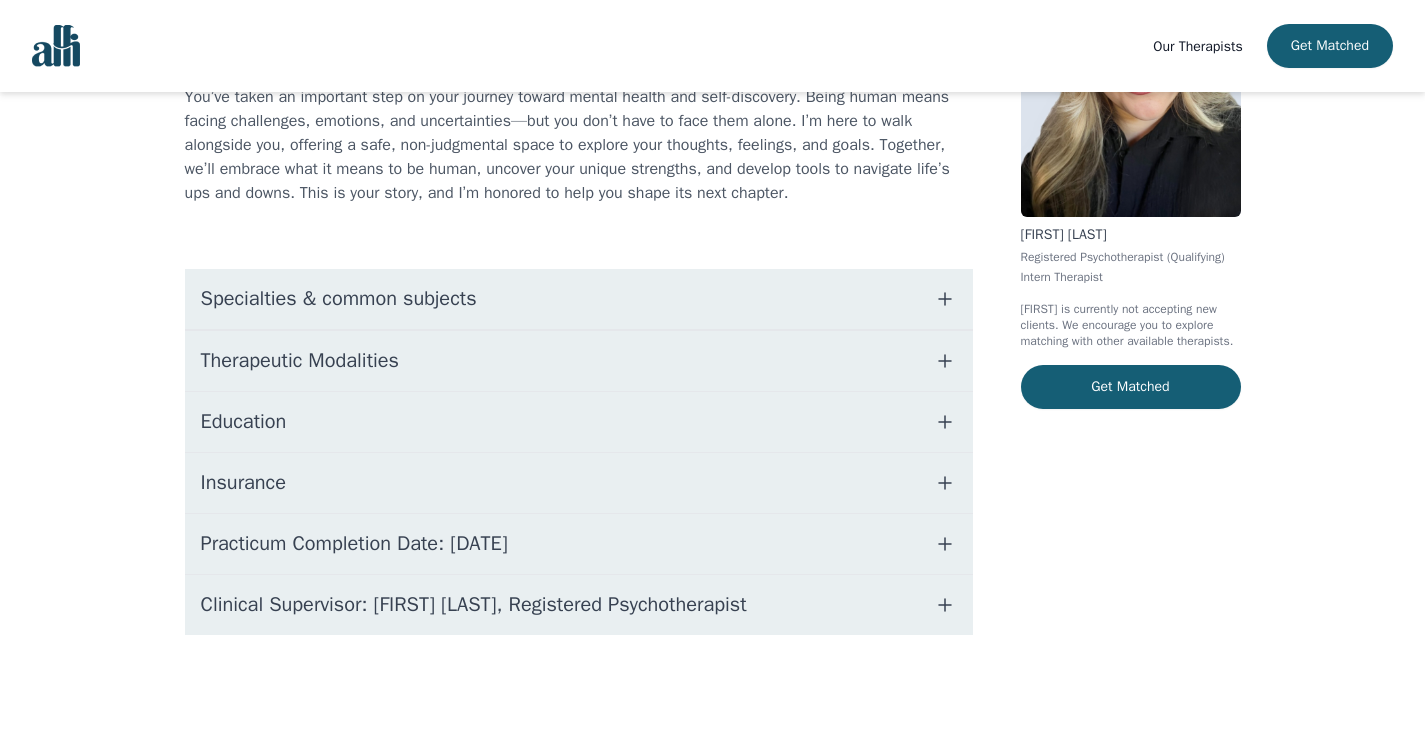 click on "Clinical Supervisor: [FIRST] [LAST], Registered Psychotherapist" at bounding box center [579, 605] 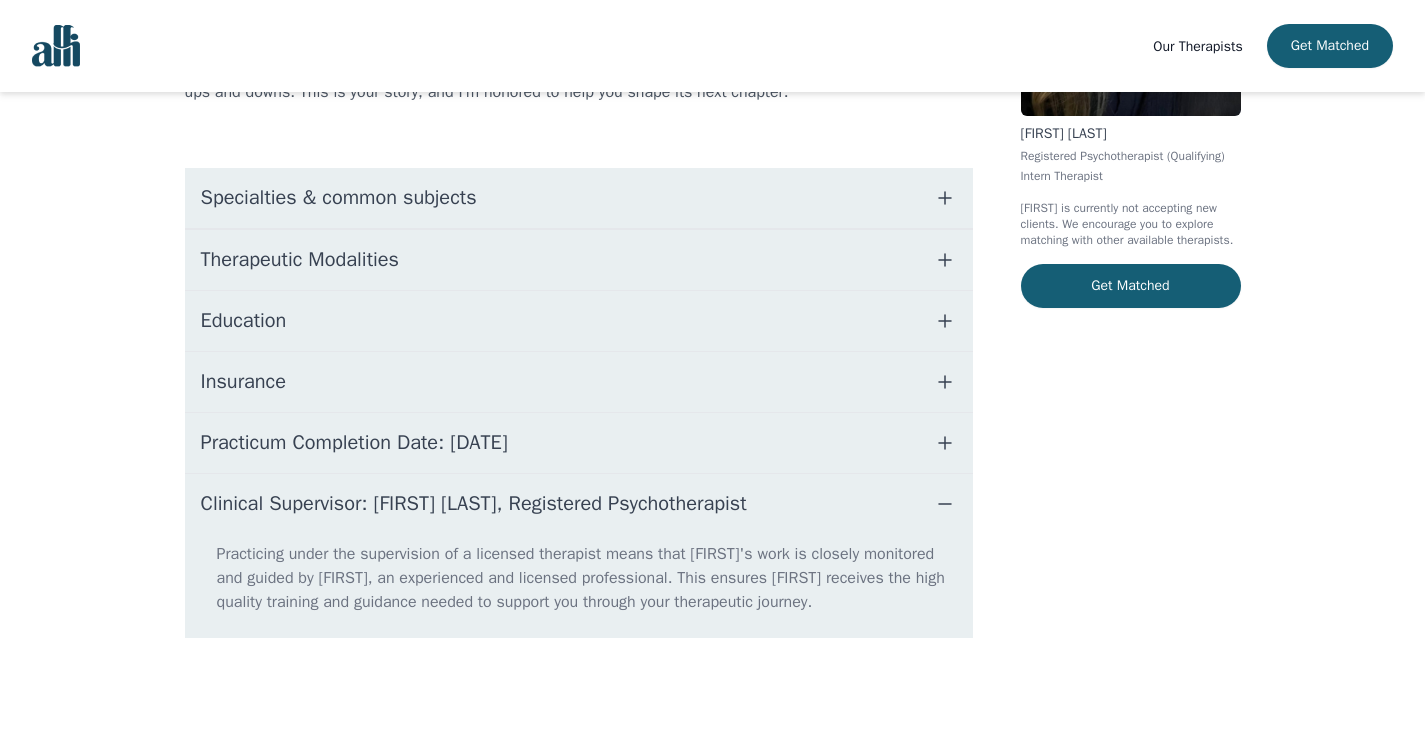 scroll, scrollTop: 315, scrollLeft: 0, axis: vertical 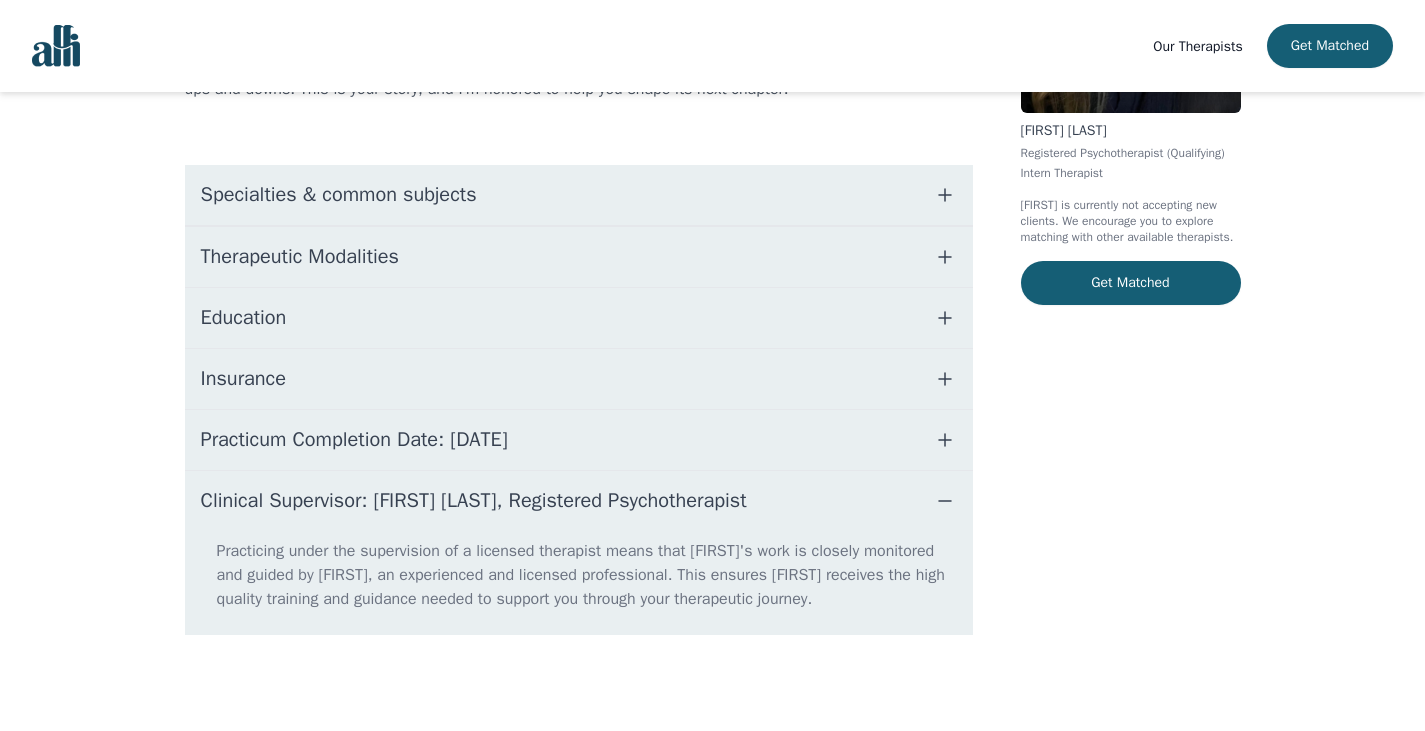 click on "Clinical Supervisor: [FIRST] [LAST], Registered Psychotherapist" at bounding box center [474, 501] 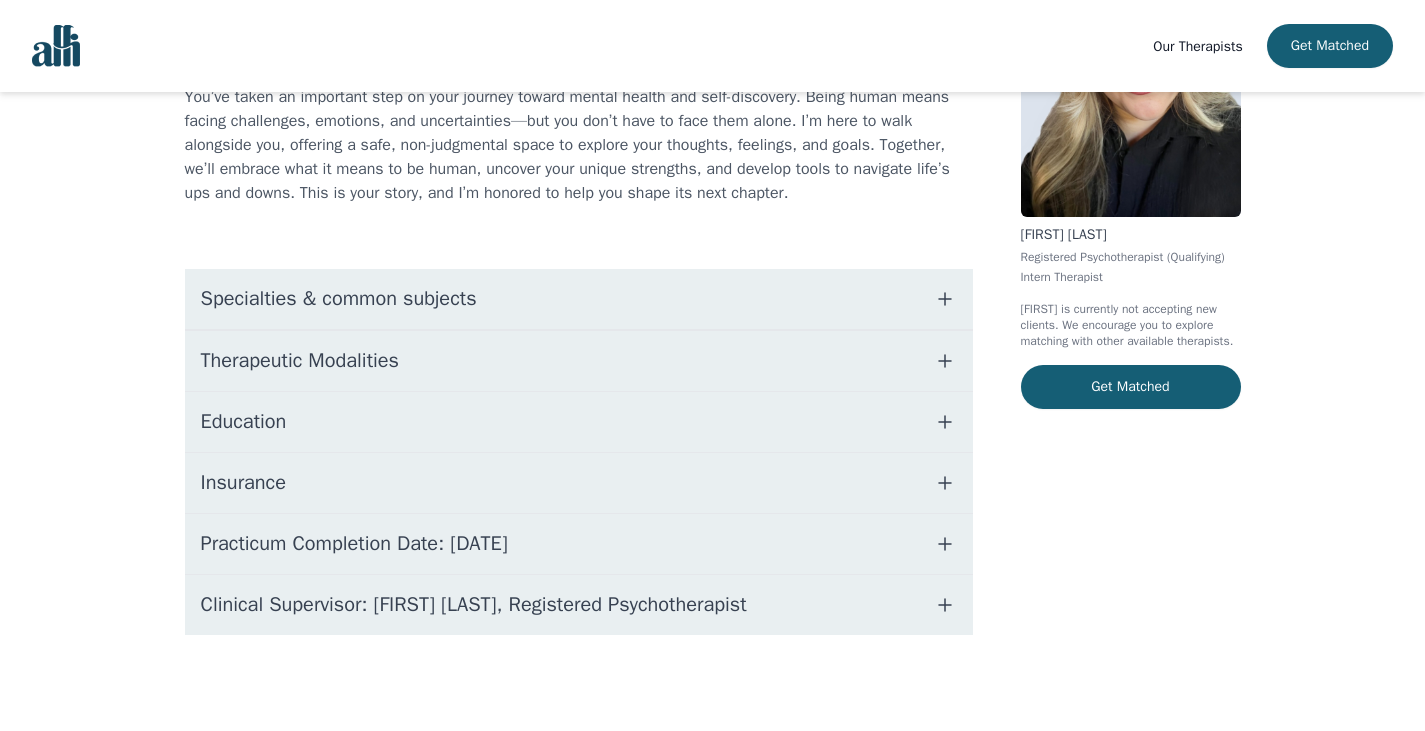 click on "Insurance" at bounding box center (579, 483) 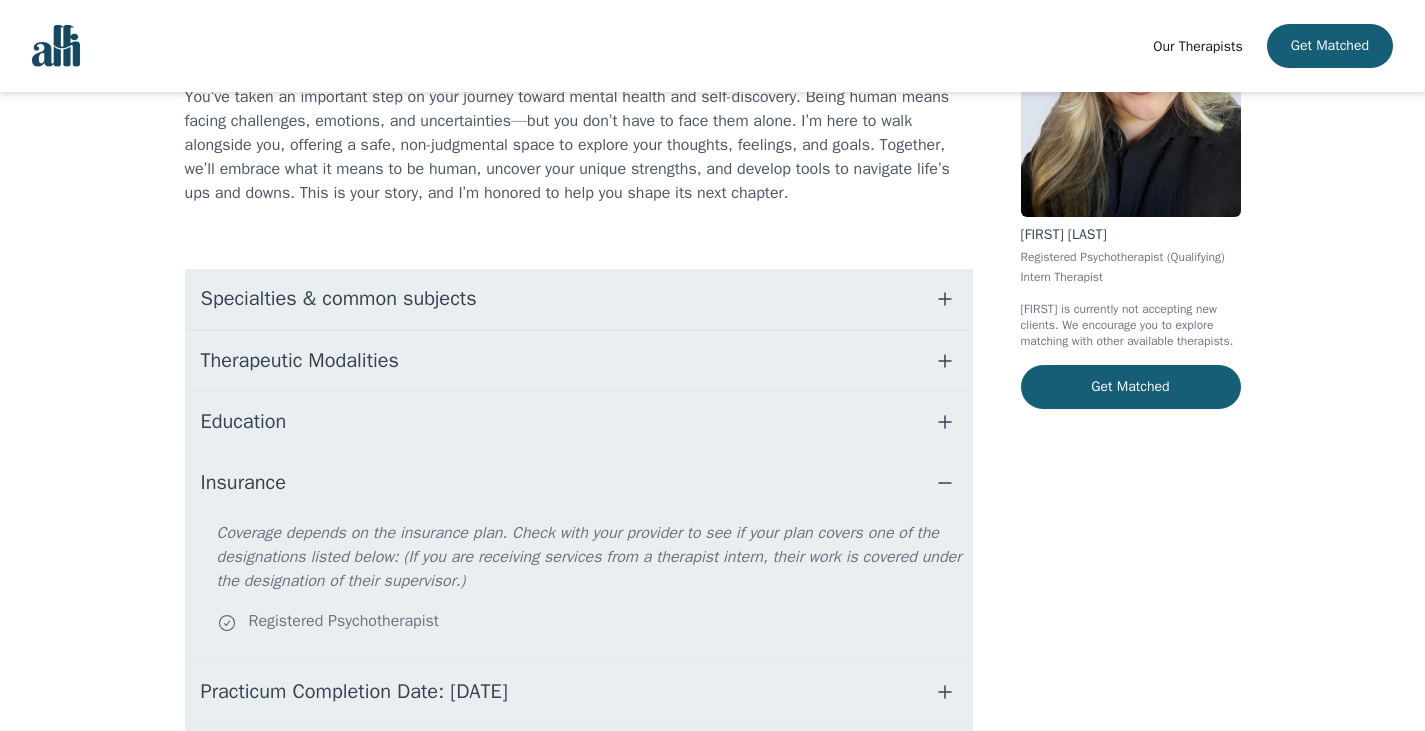 click on "Insurance" at bounding box center [579, 483] 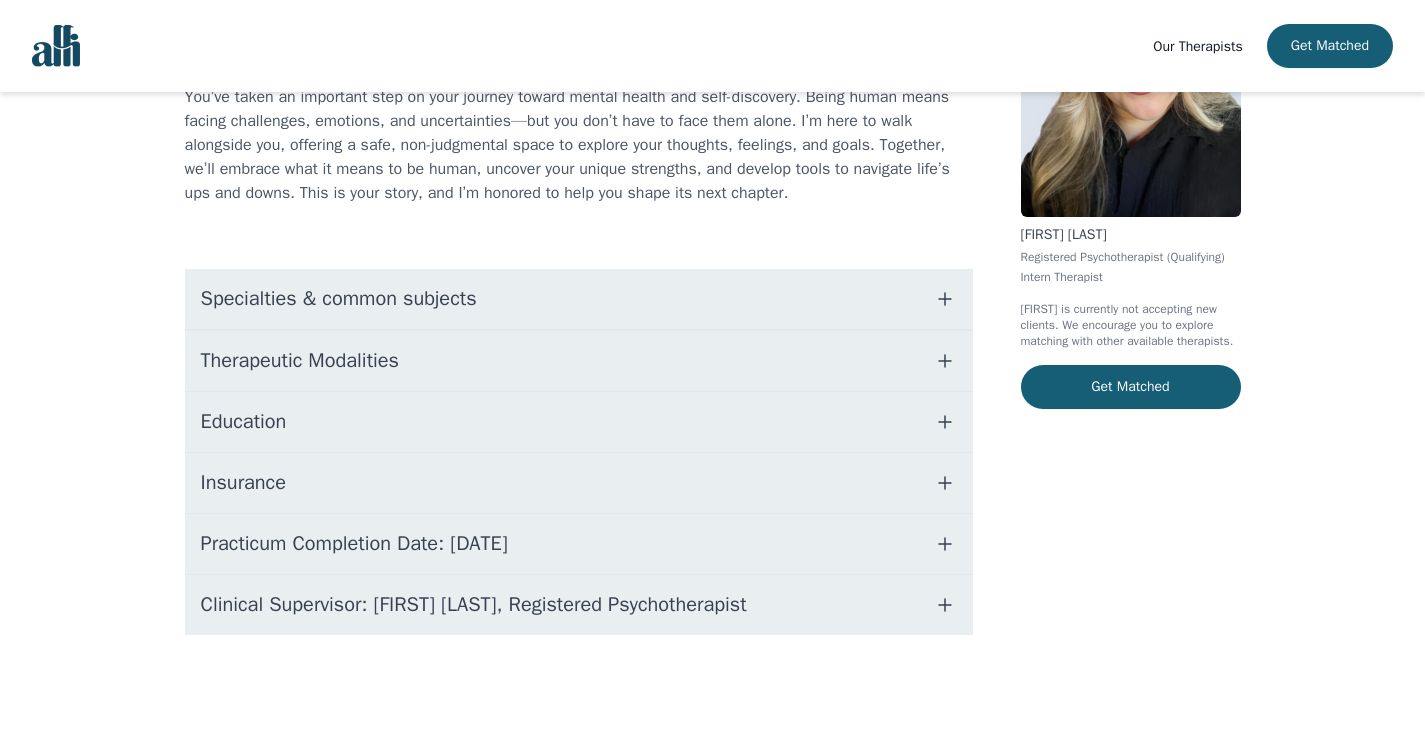 click on "Education" at bounding box center (579, 422) 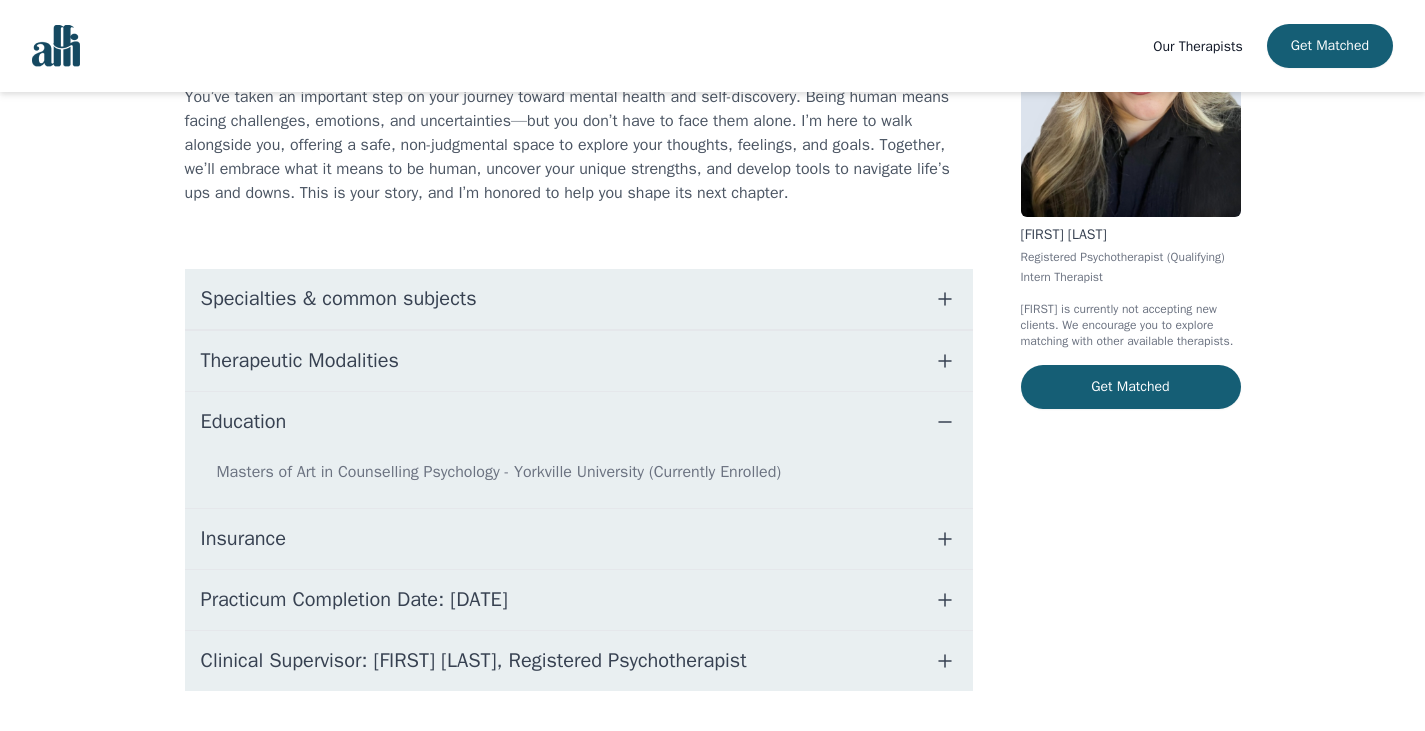 click on "Education" at bounding box center (579, 422) 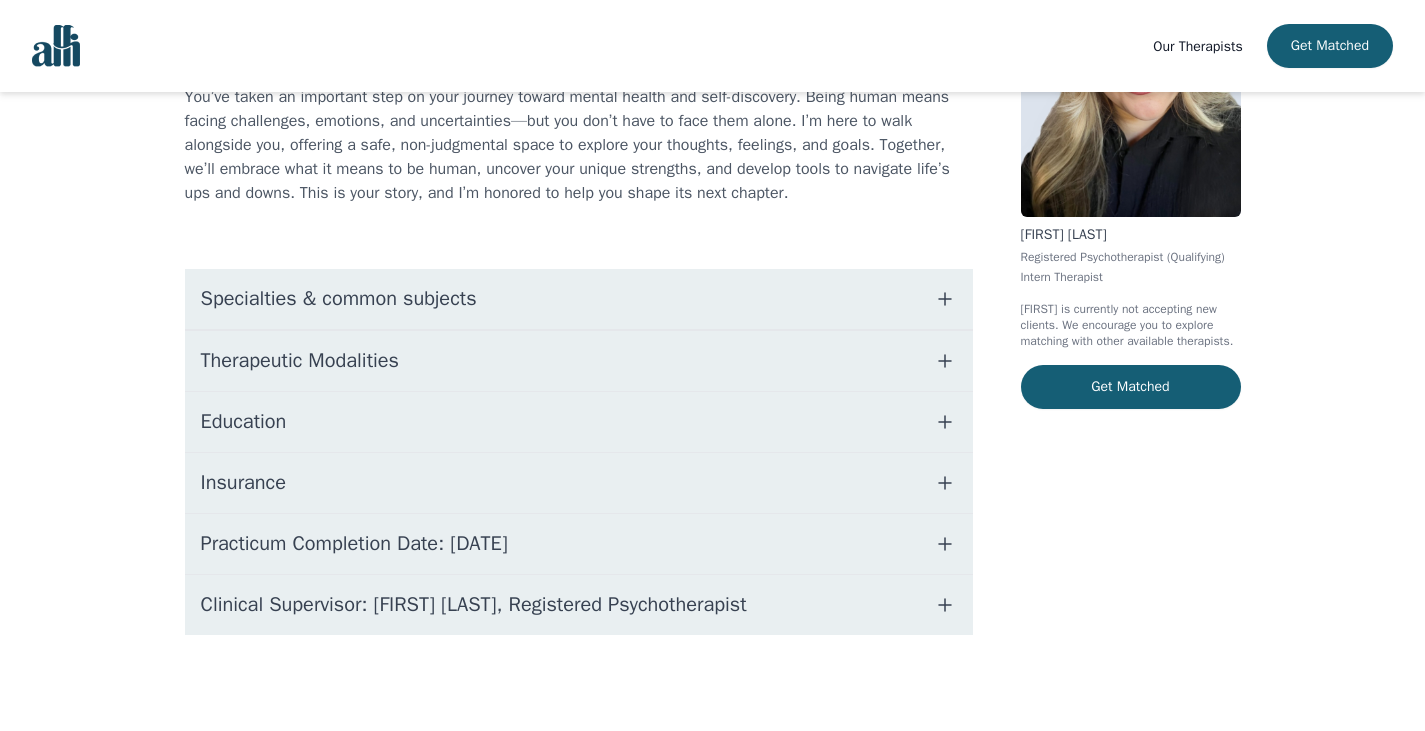 click on "Therapeutic Modalities" at bounding box center [300, 361] 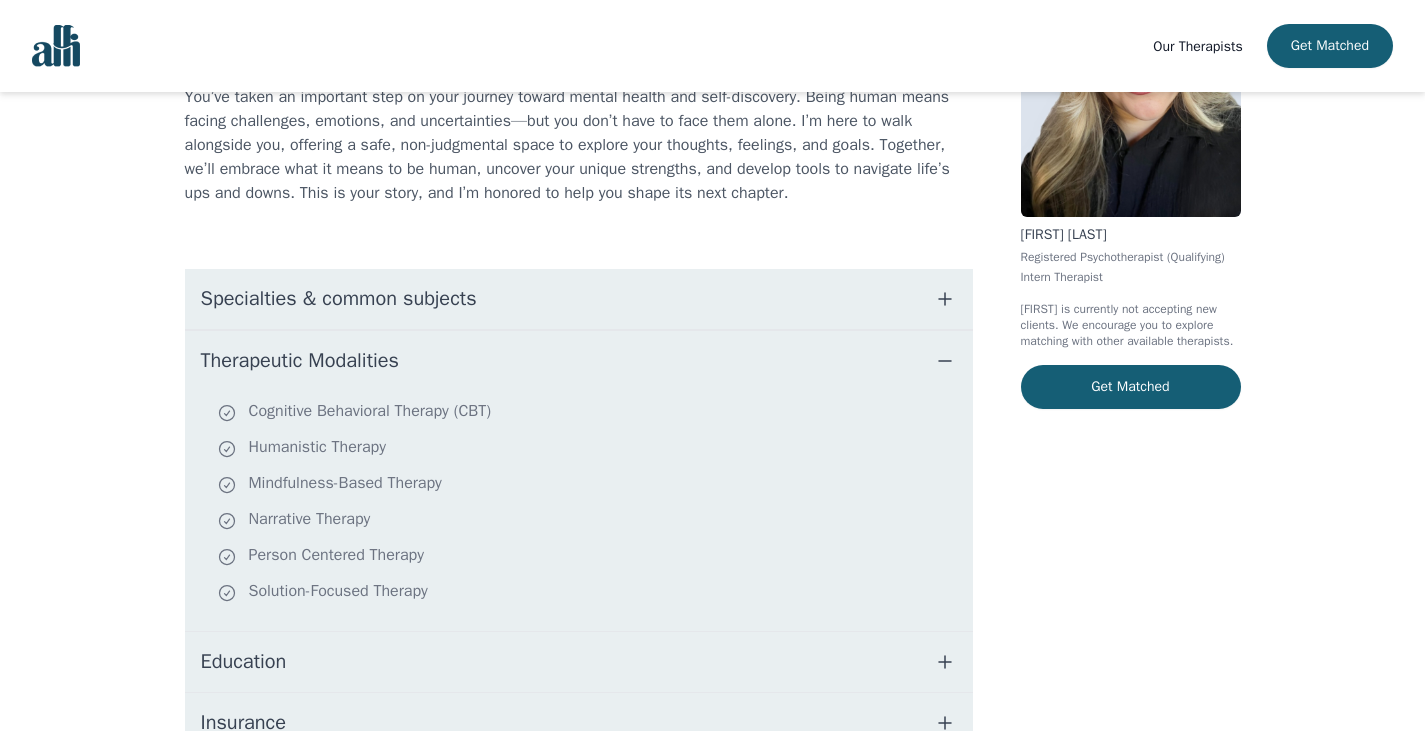 click on "Therapeutic Modalities" at bounding box center (300, 361) 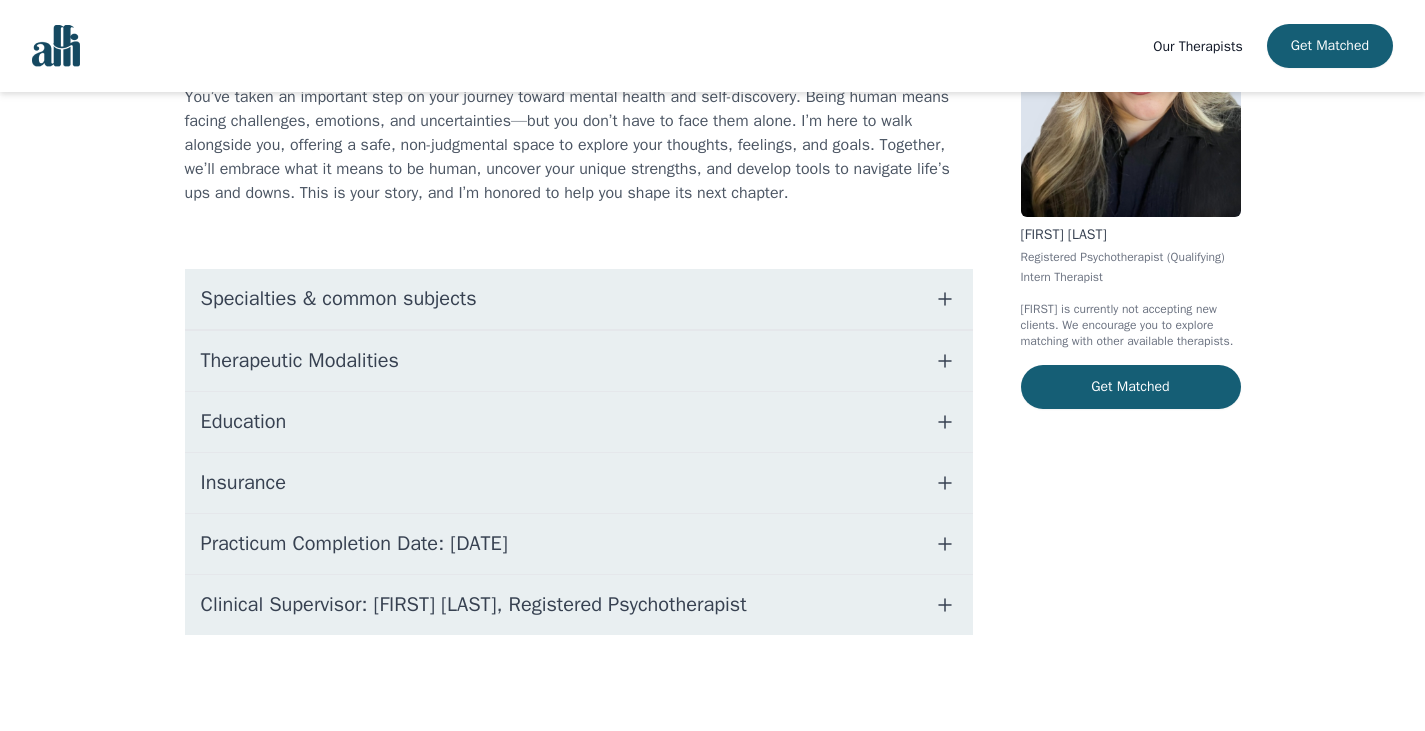 click on "Specialties & common subjects" at bounding box center (339, 299) 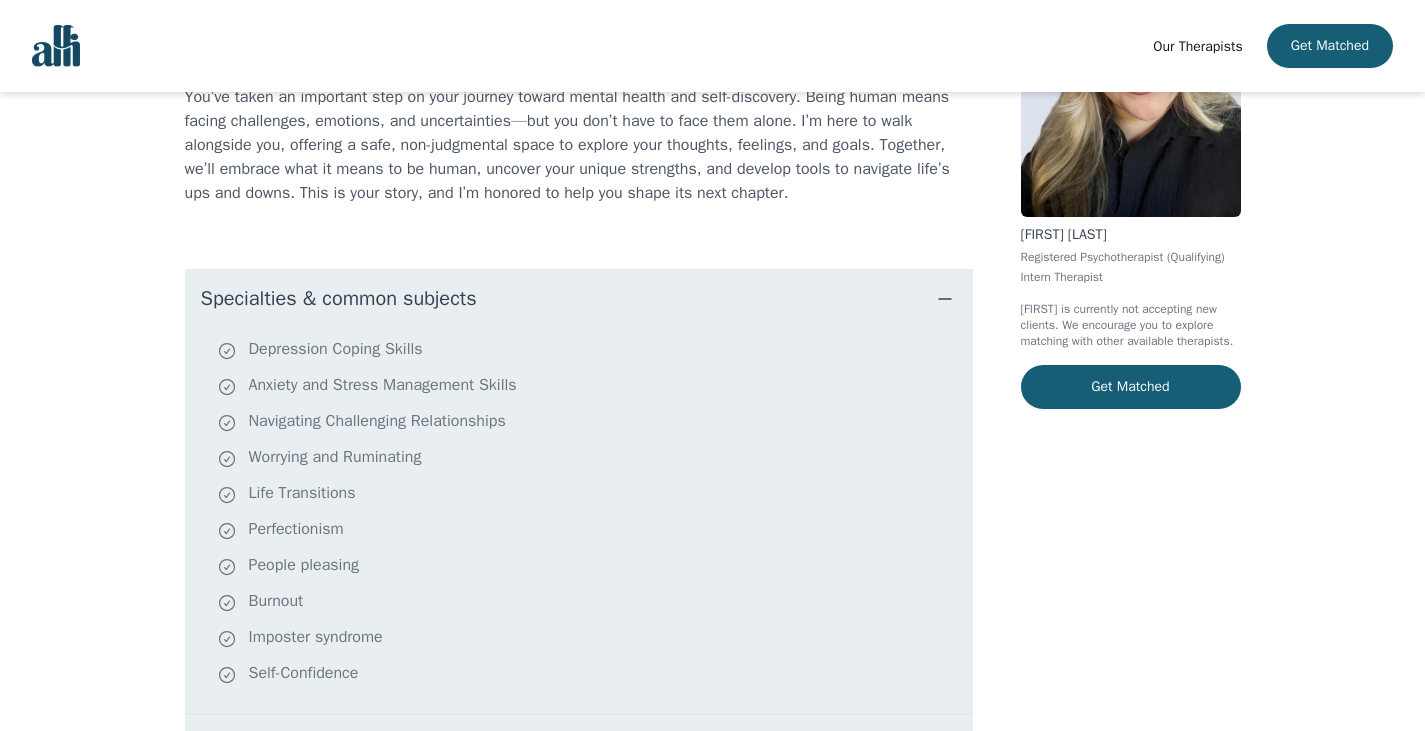 click on "Specialties & common subjects" at bounding box center (339, 299) 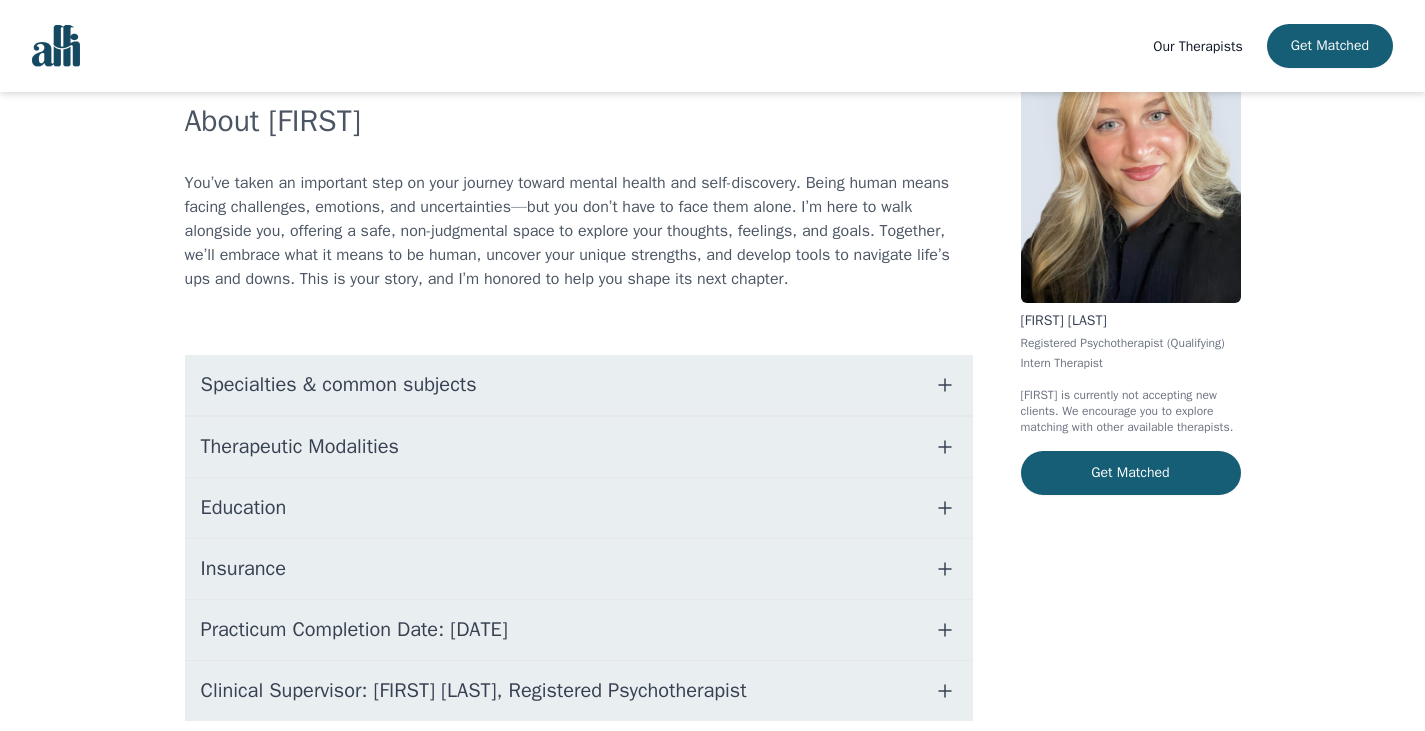 scroll, scrollTop: 0, scrollLeft: 0, axis: both 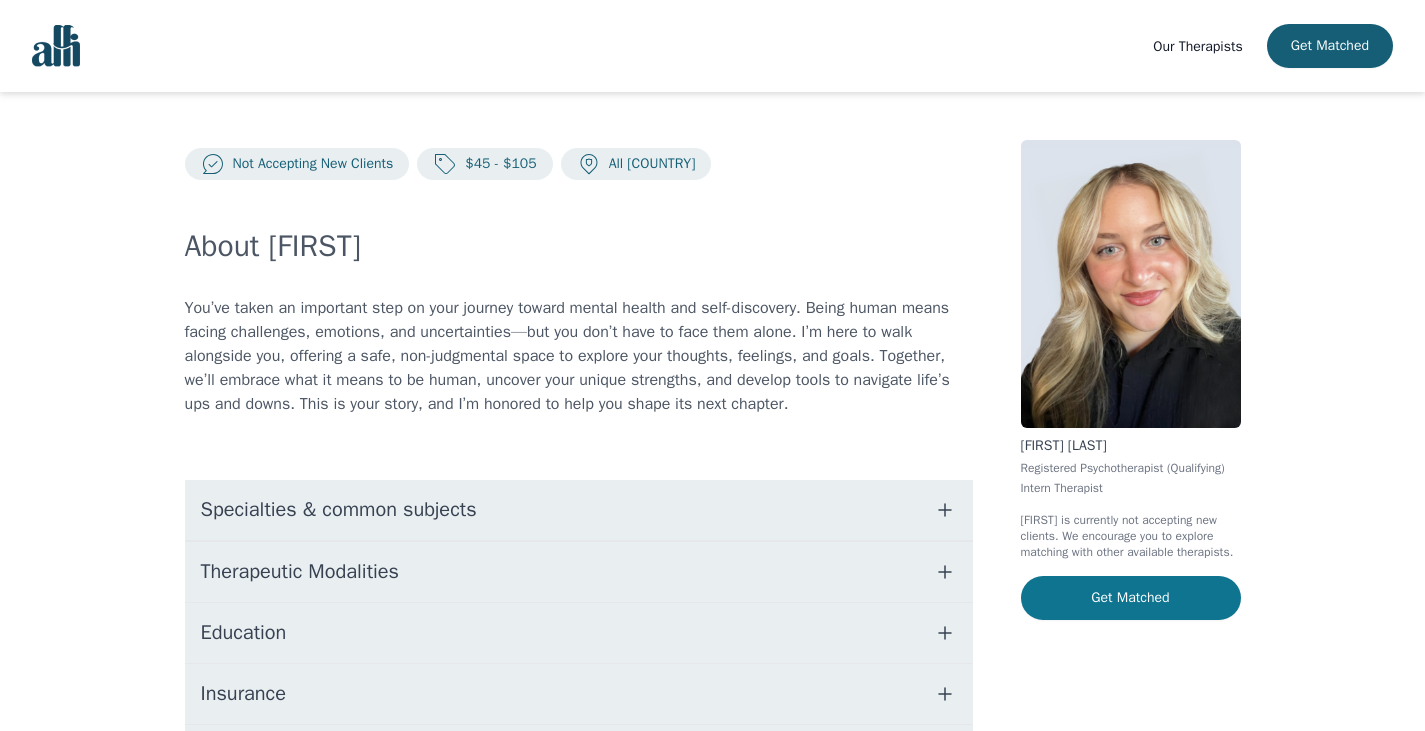click on "Get Matched" at bounding box center (1131, 598) 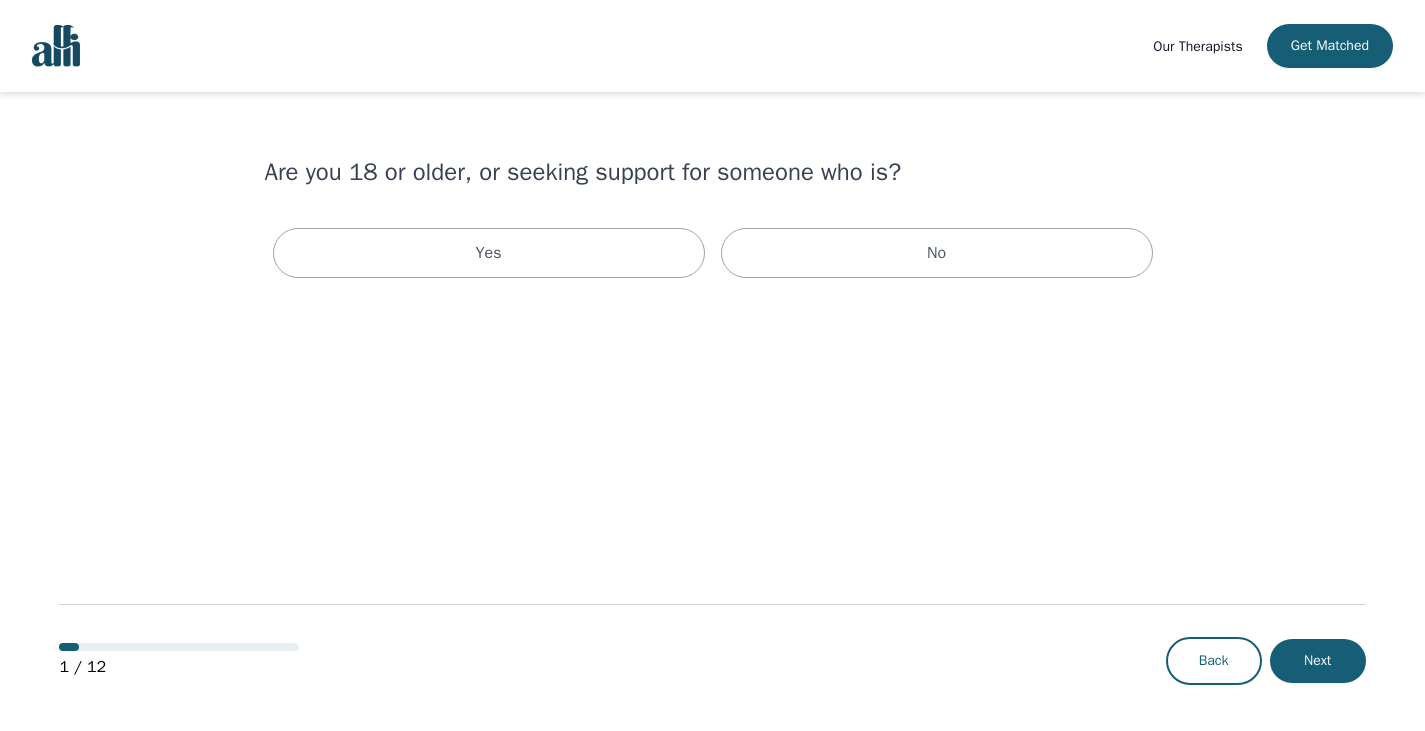 click on "Our Therapists" at bounding box center [1197, 46] 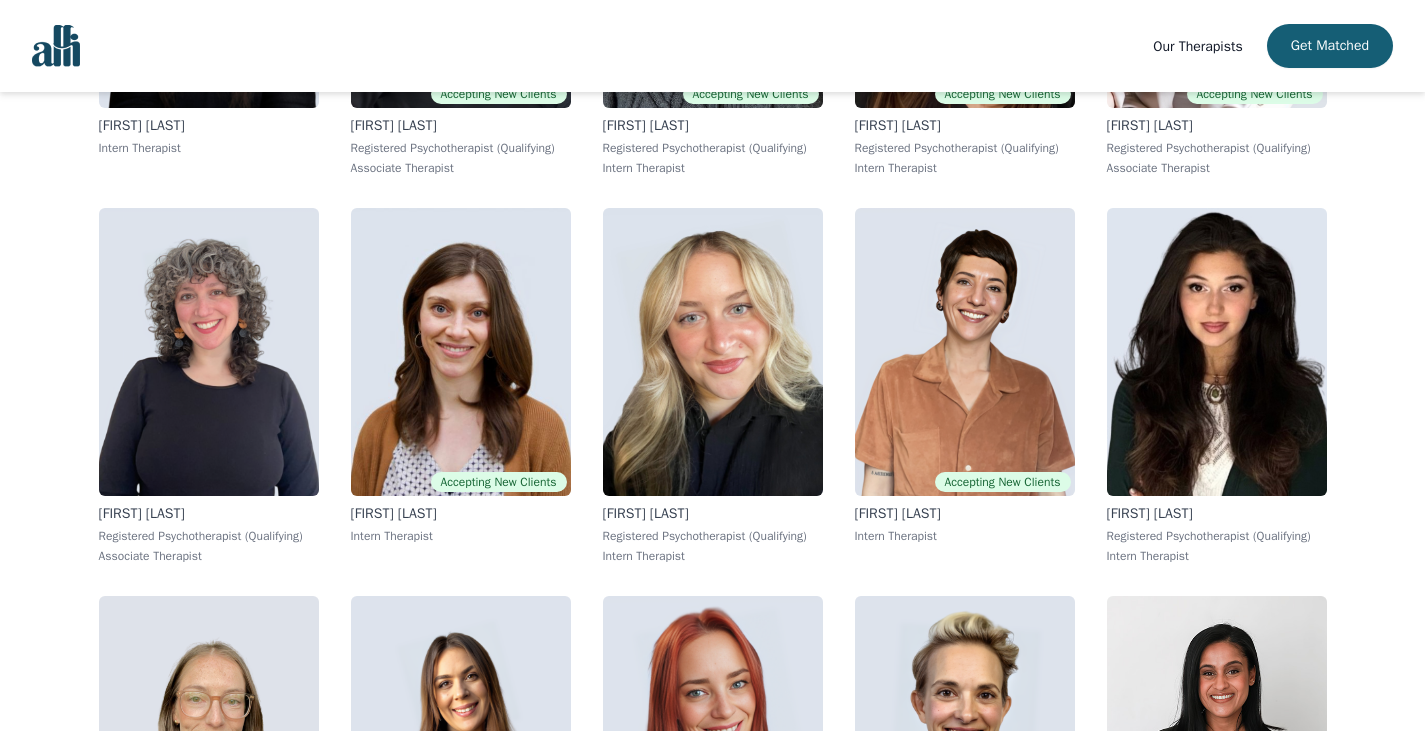scroll, scrollTop: 1900, scrollLeft: 0, axis: vertical 